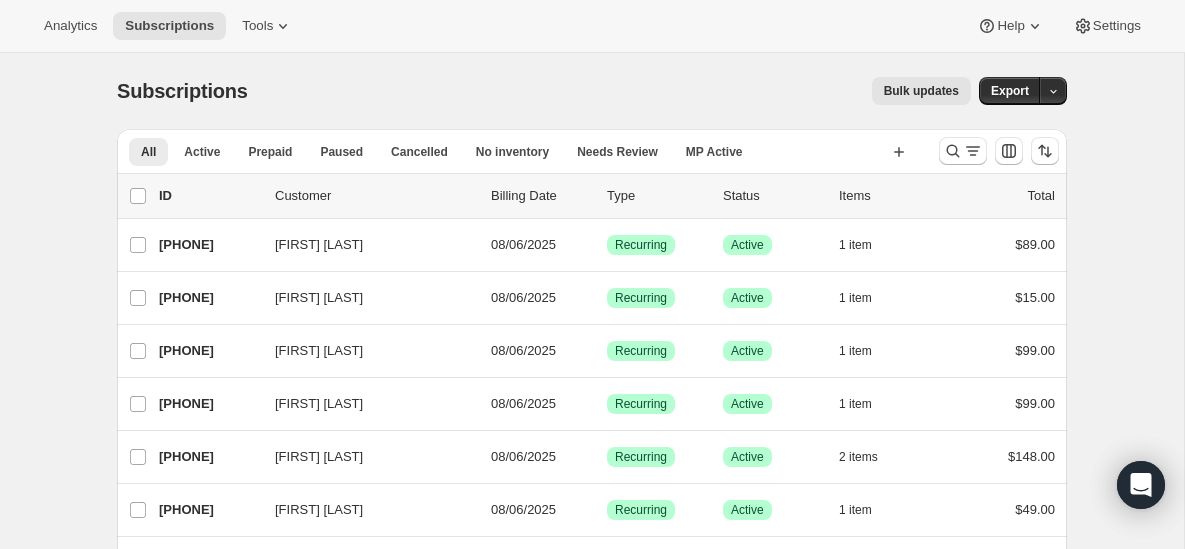 scroll, scrollTop: 0, scrollLeft: 0, axis: both 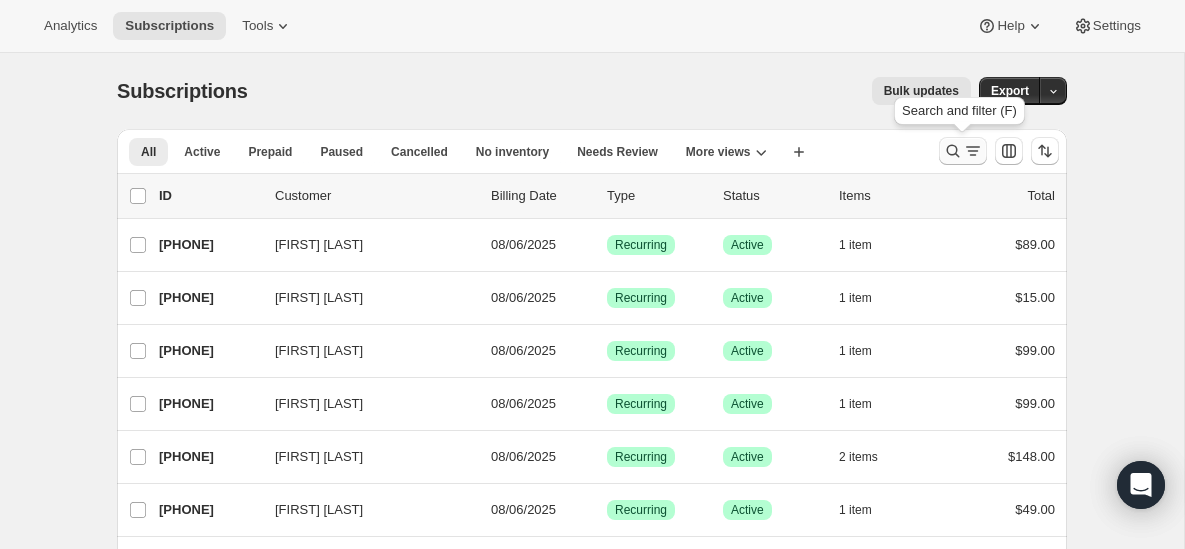 click 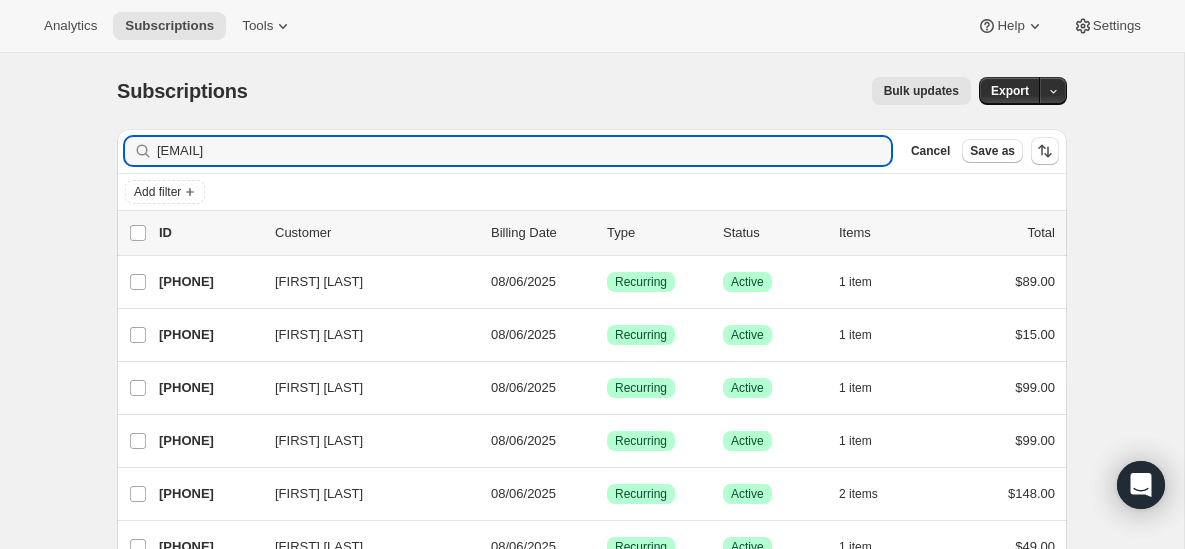 type on "[EMAIL]" 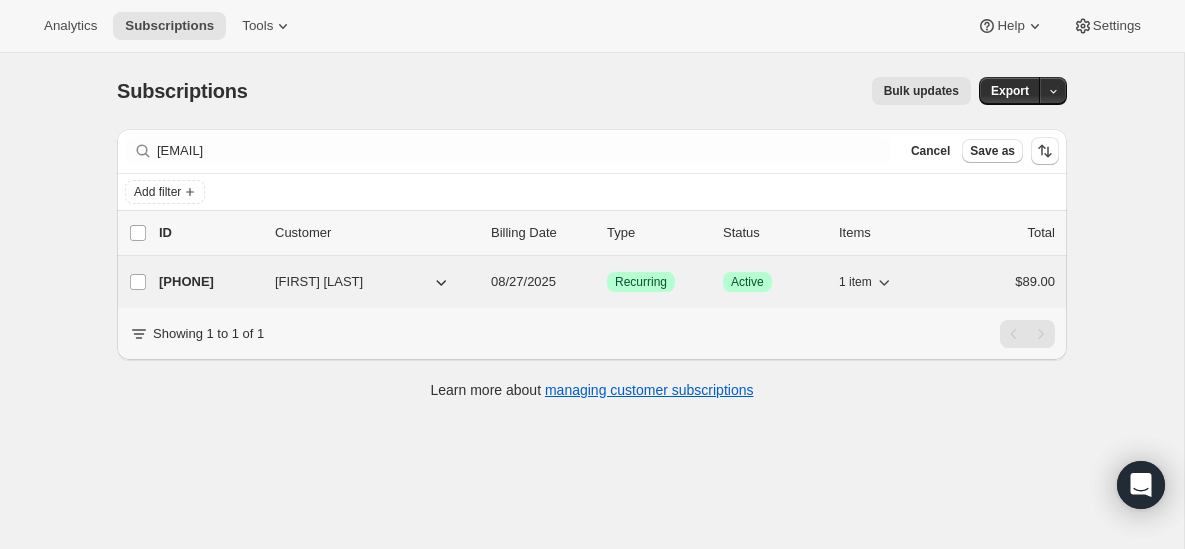 click on "[PHONE] [FIRST] [LAST] [DATE] Success Recurring Success Active 1 item $89.00" at bounding box center (607, 282) 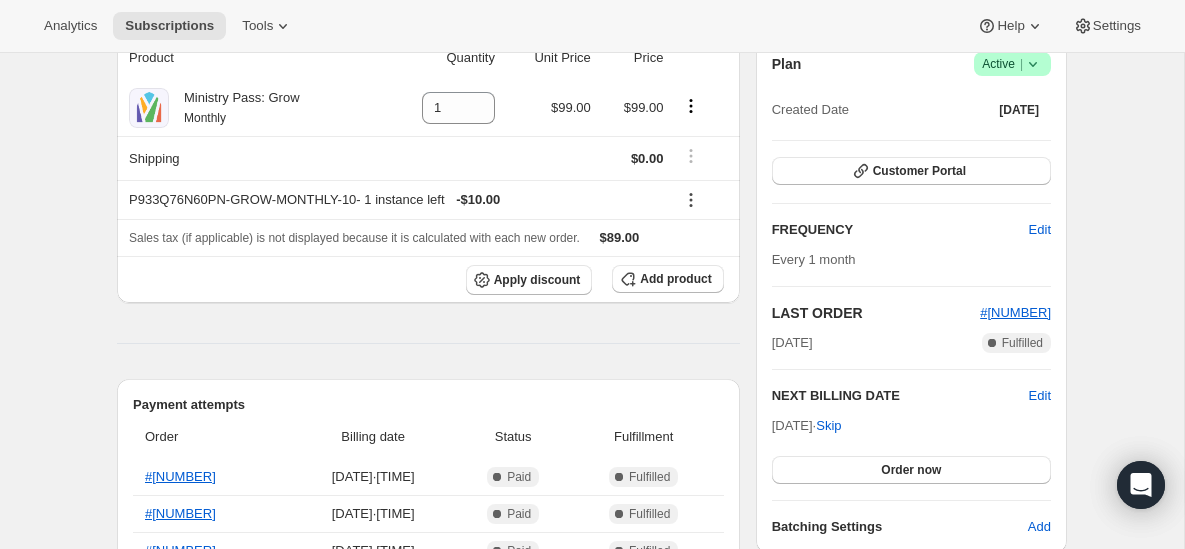 scroll, scrollTop: 0, scrollLeft: 0, axis: both 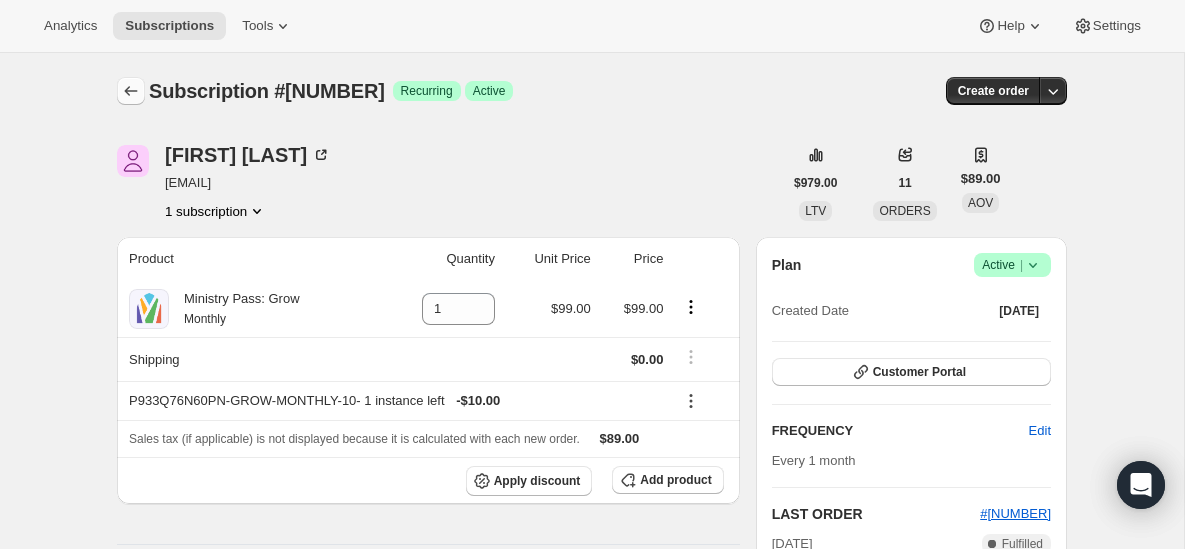 click at bounding box center (131, 91) 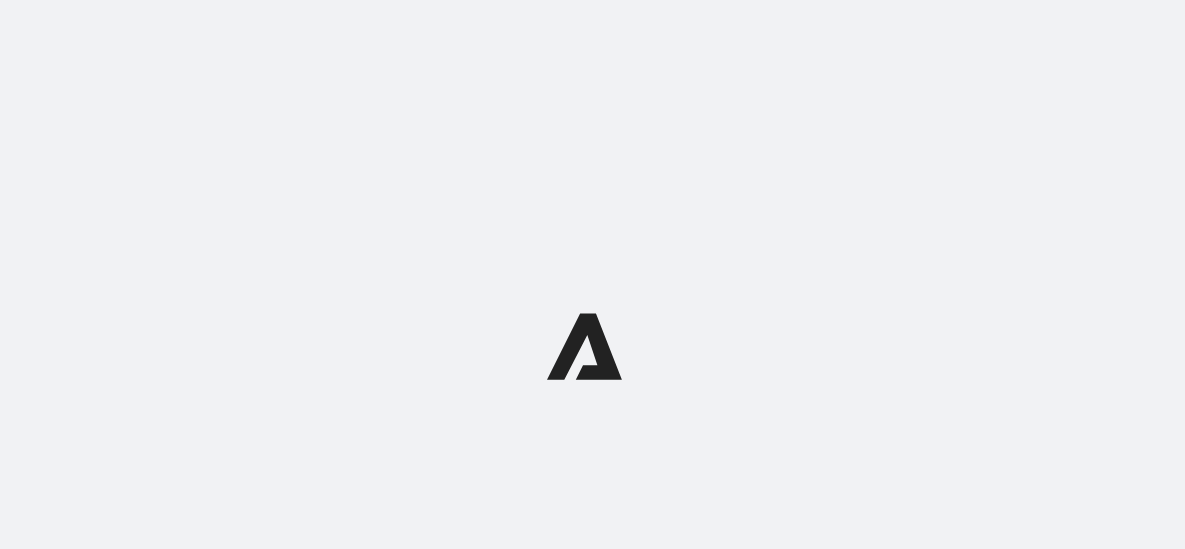 scroll, scrollTop: 0, scrollLeft: 0, axis: both 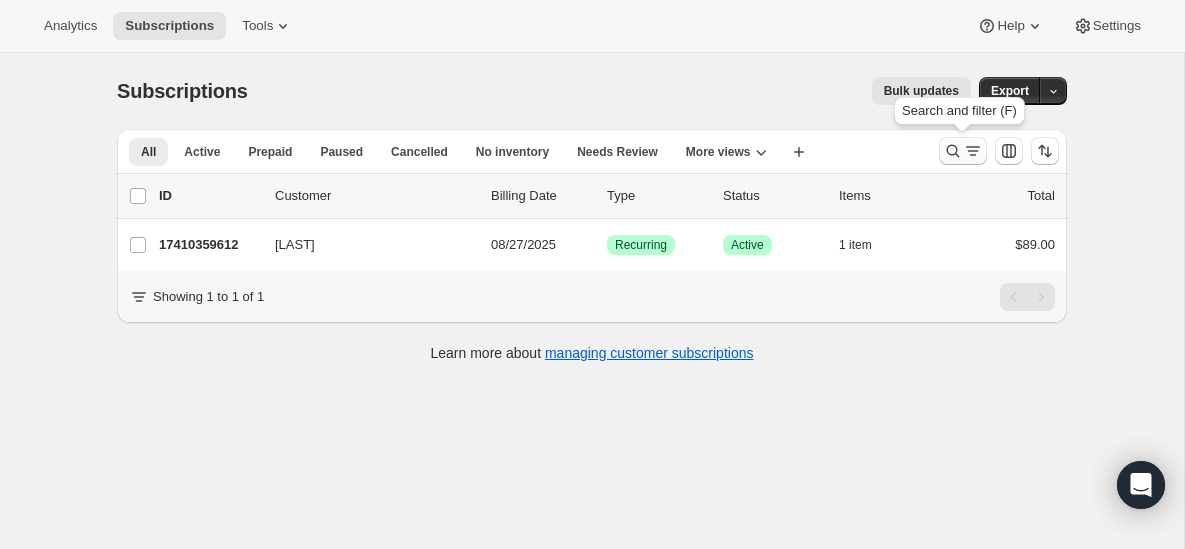 click 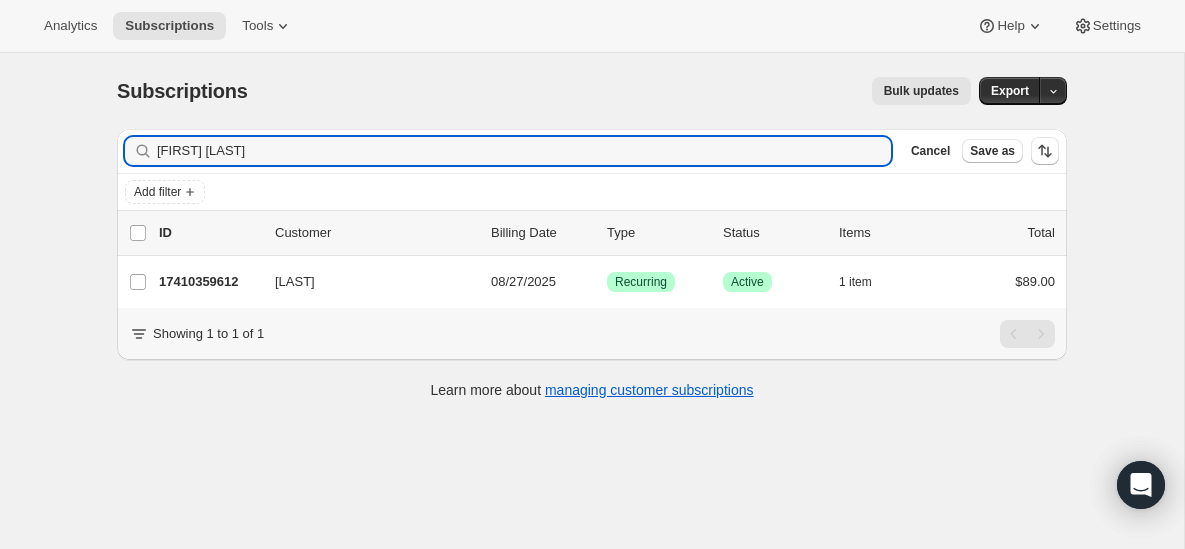 type on "[FIRST] [LAST]" 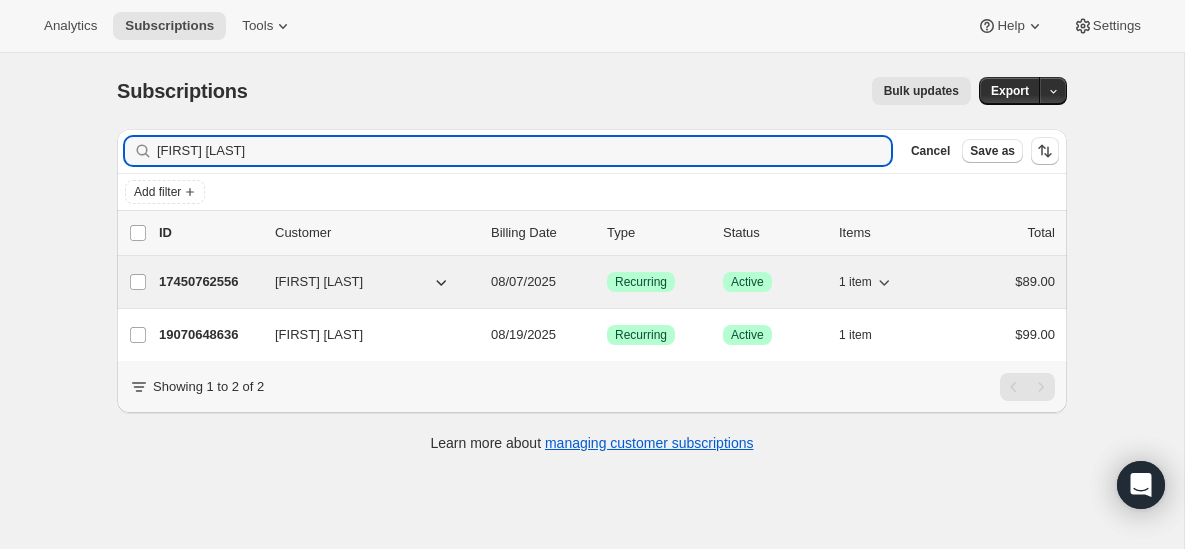 click on "17450762556" at bounding box center [209, 282] 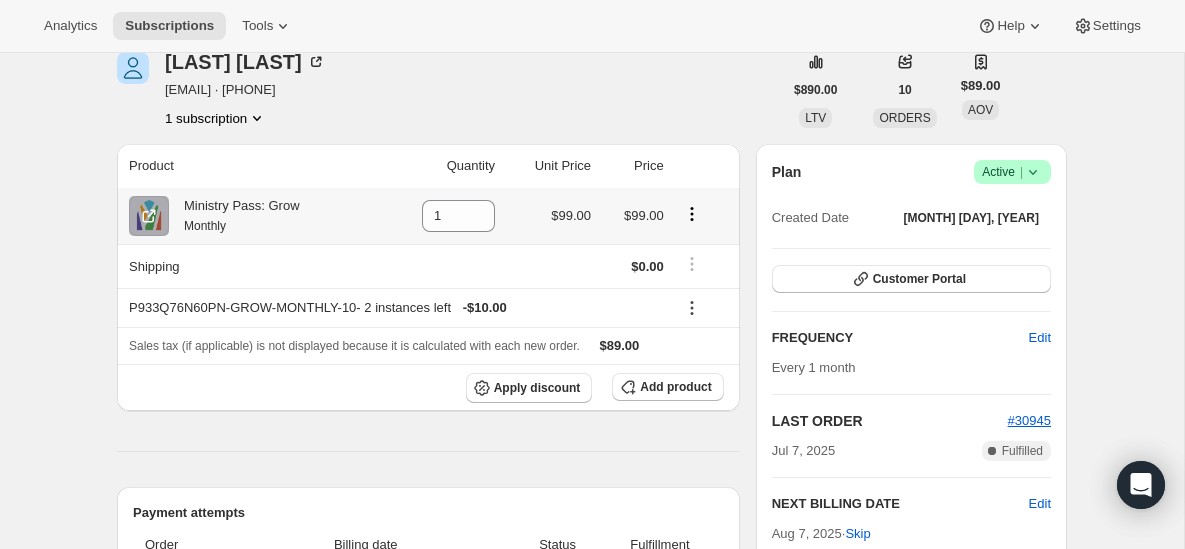 scroll, scrollTop: 0, scrollLeft: 0, axis: both 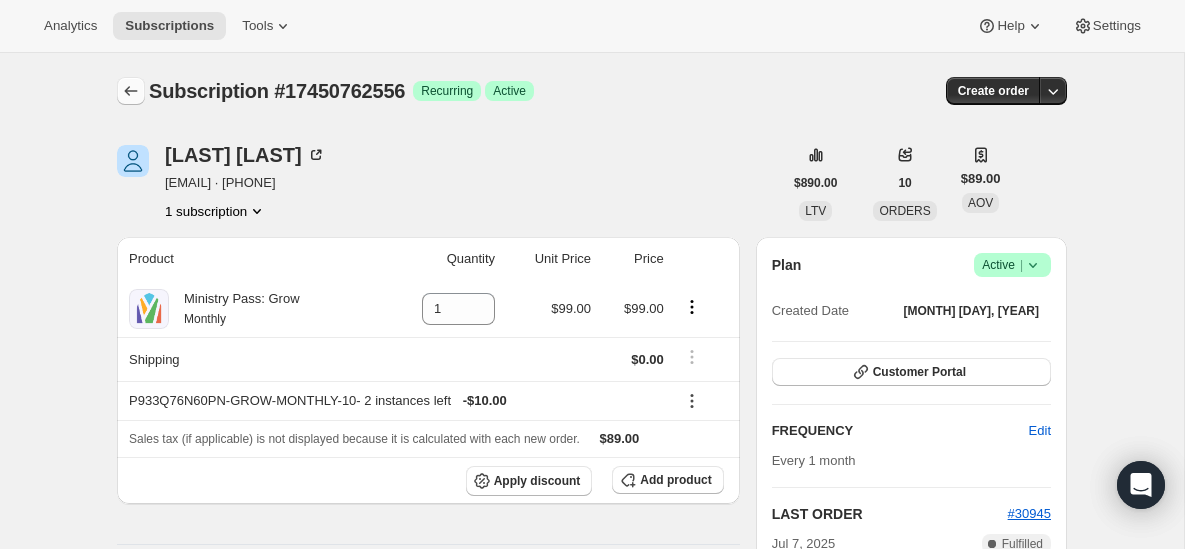 click at bounding box center (131, 91) 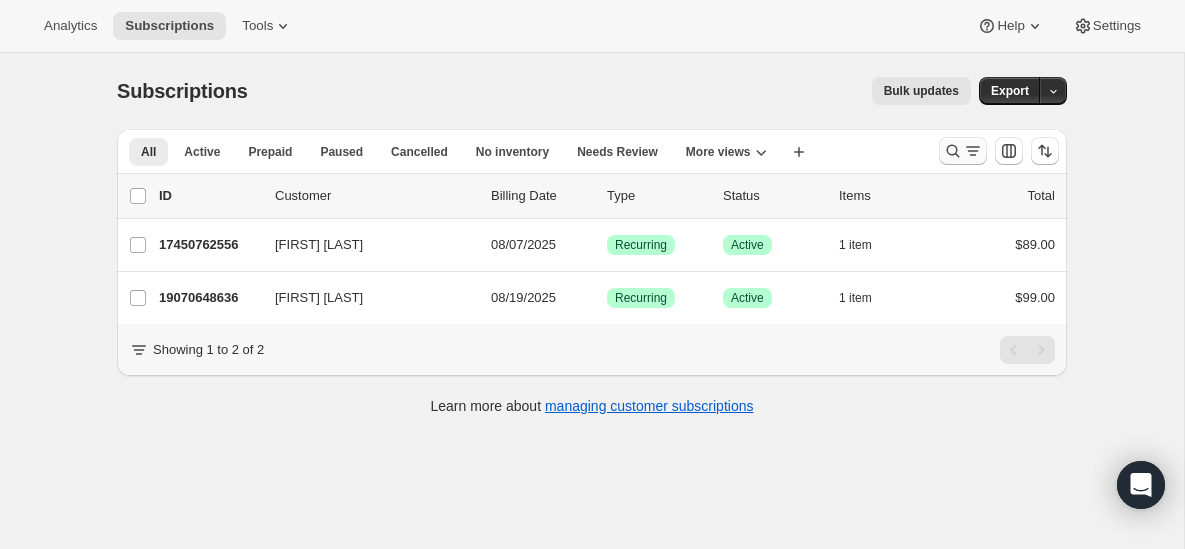 click at bounding box center (963, 151) 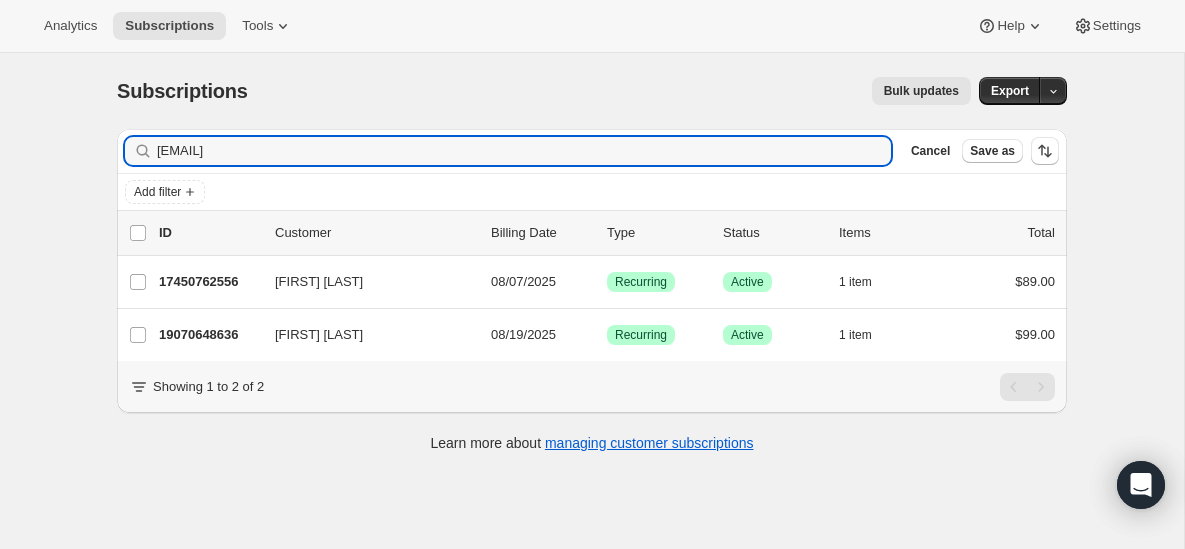type on "[EMAIL]" 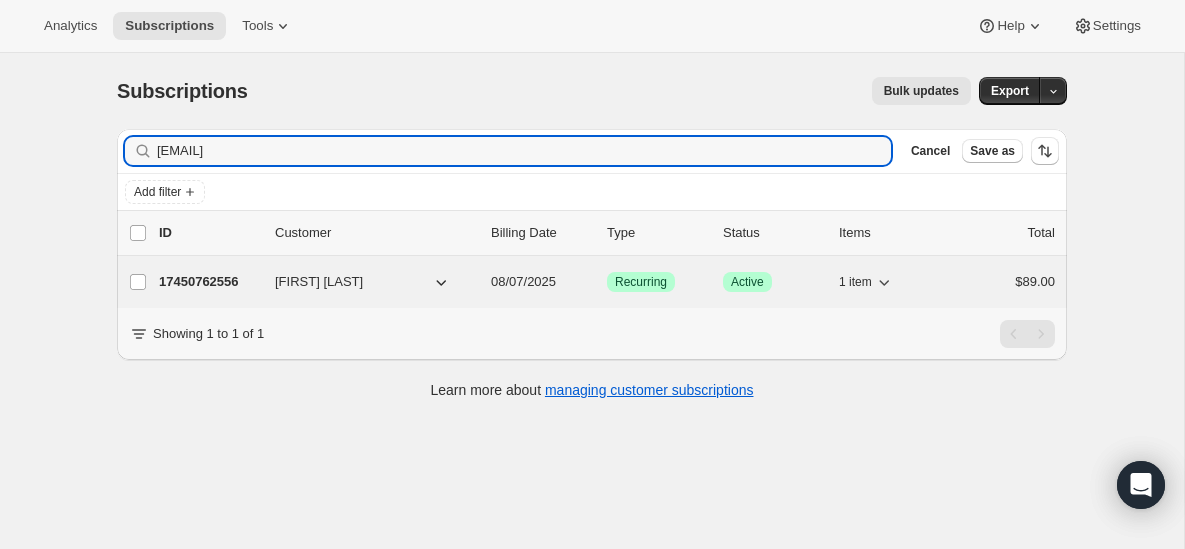 click on "17450762556" at bounding box center [209, 282] 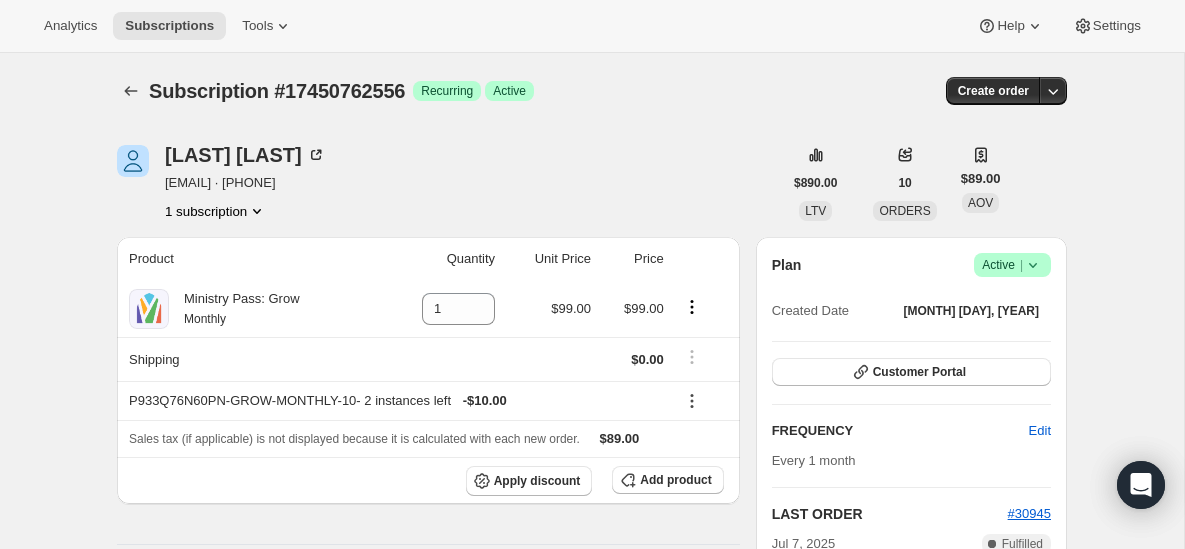 click 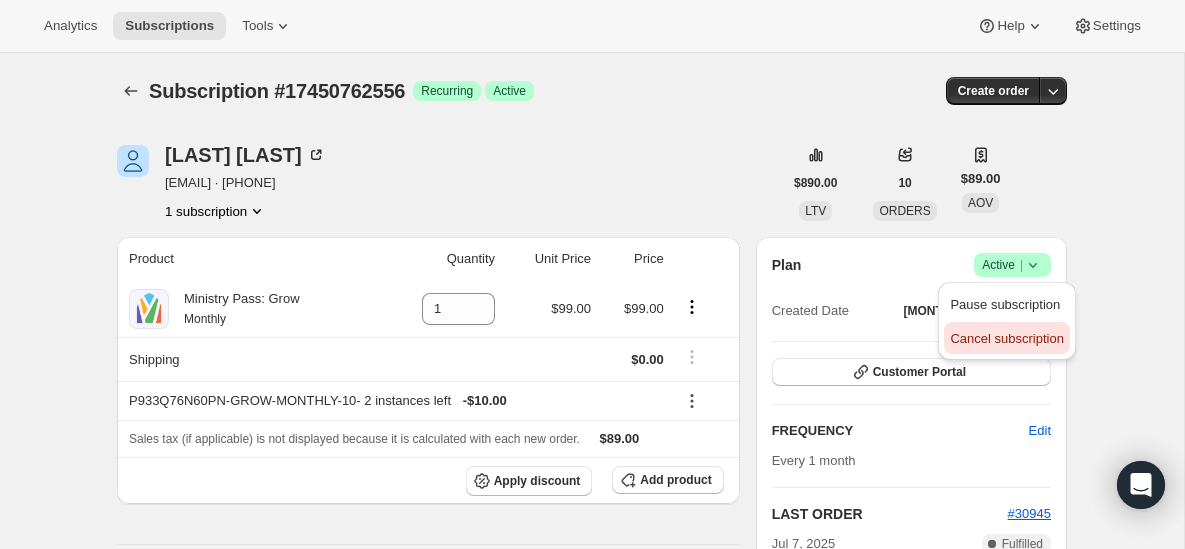 click on "Cancel subscription" at bounding box center [1006, 339] 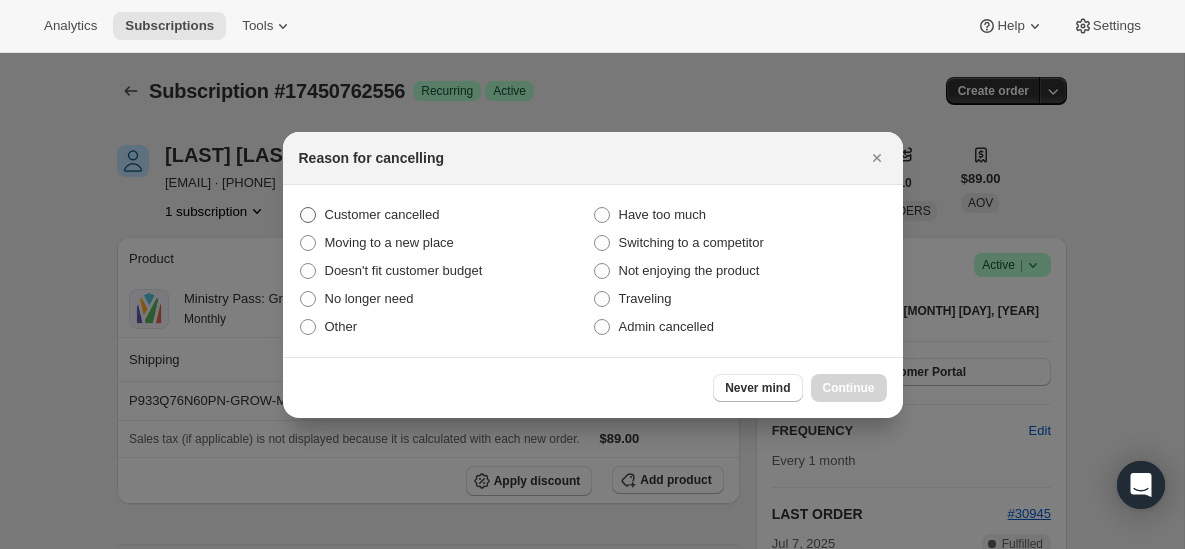 click on "Customer cancelled" at bounding box center (382, 214) 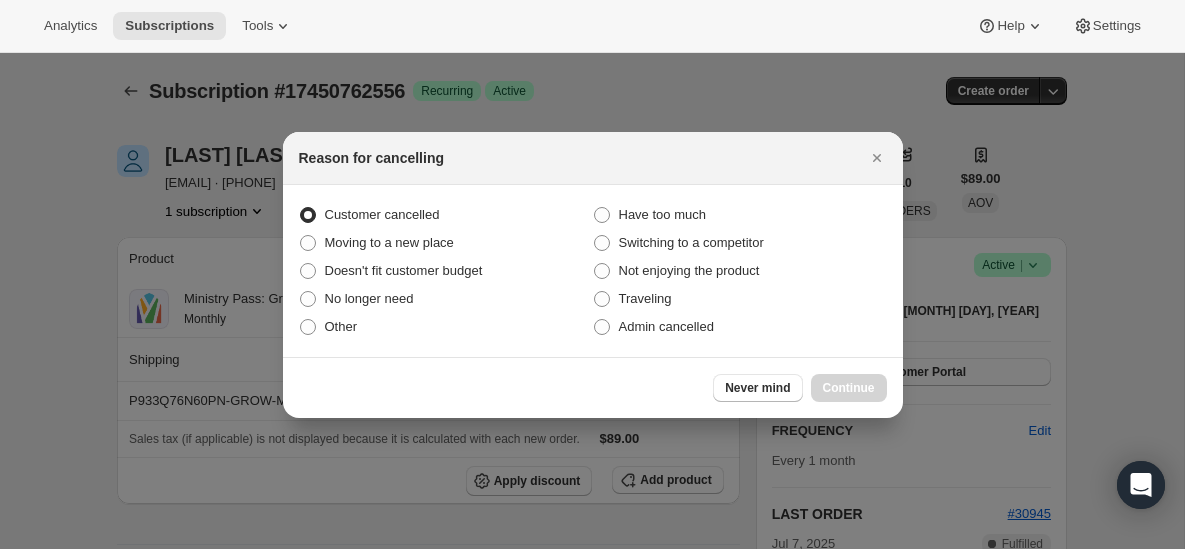 radio on "true" 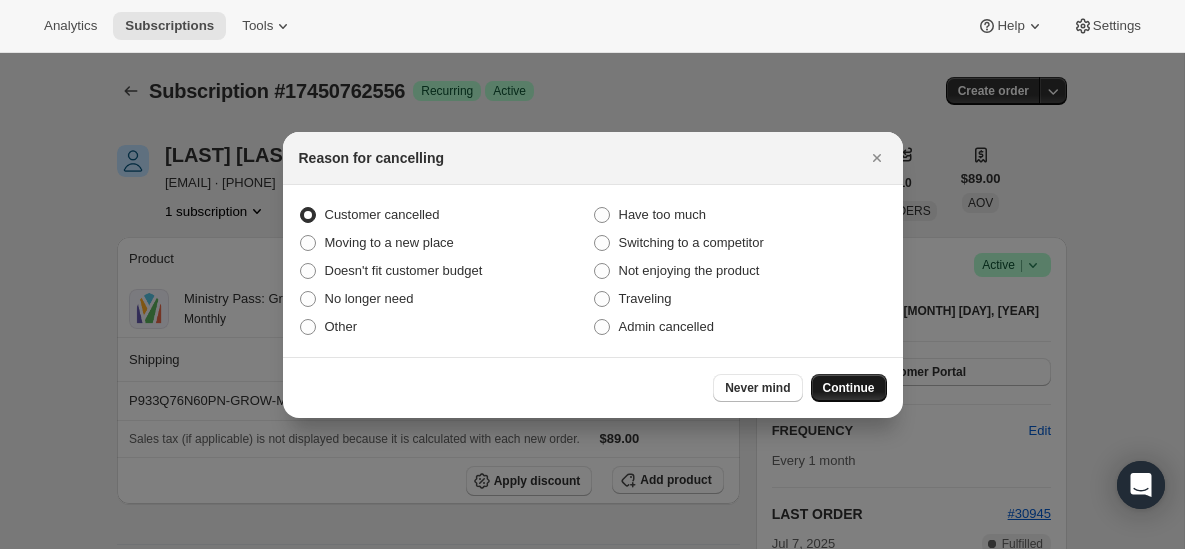 click on "Continue" at bounding box center (849, 388) 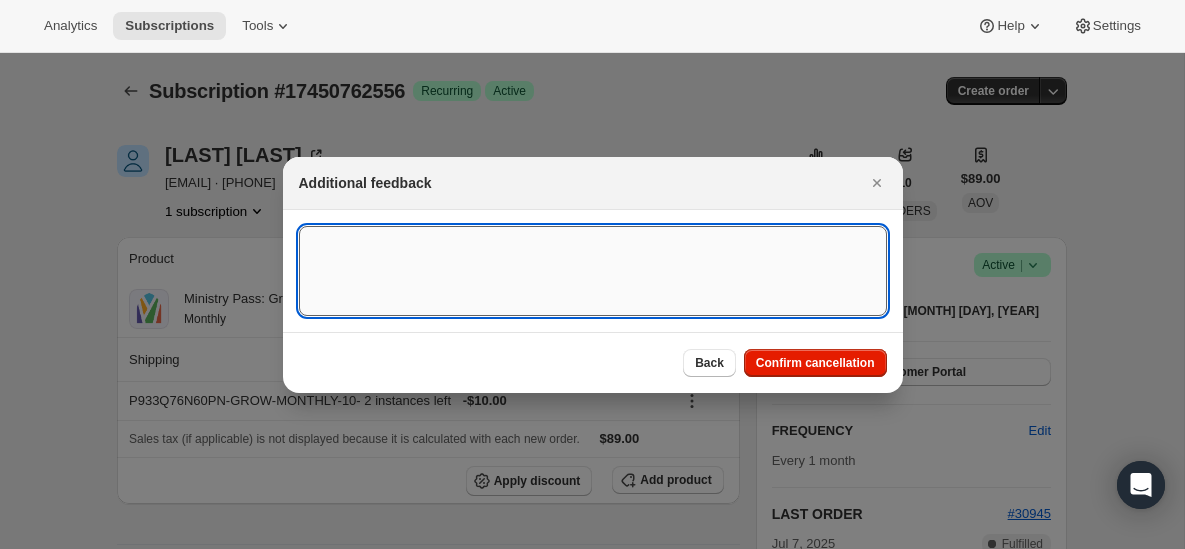click at bounding box center (593, 271) 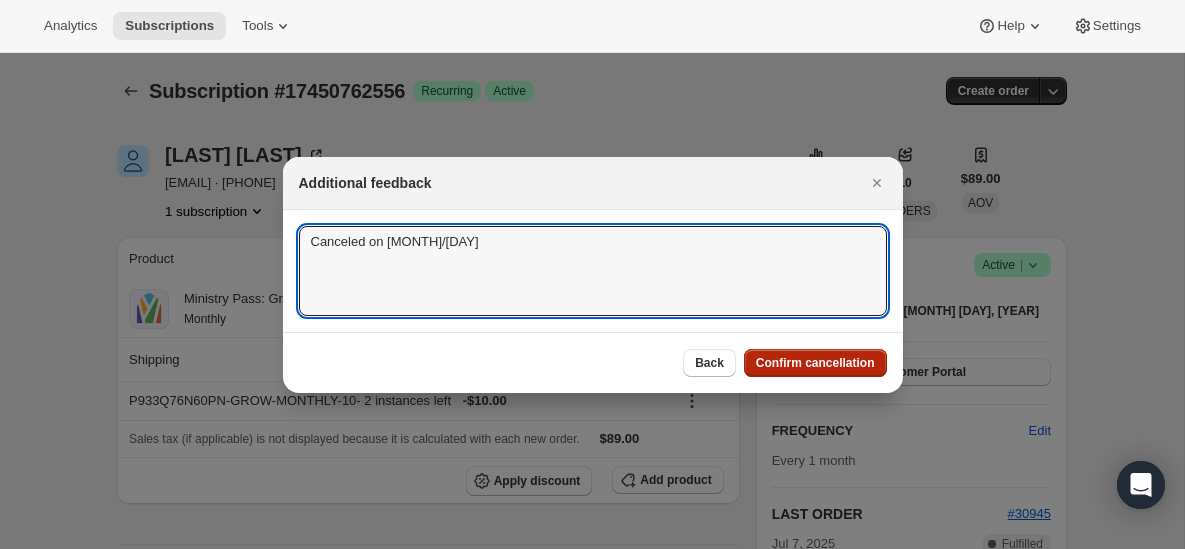 type on "Canceled on 8/6" 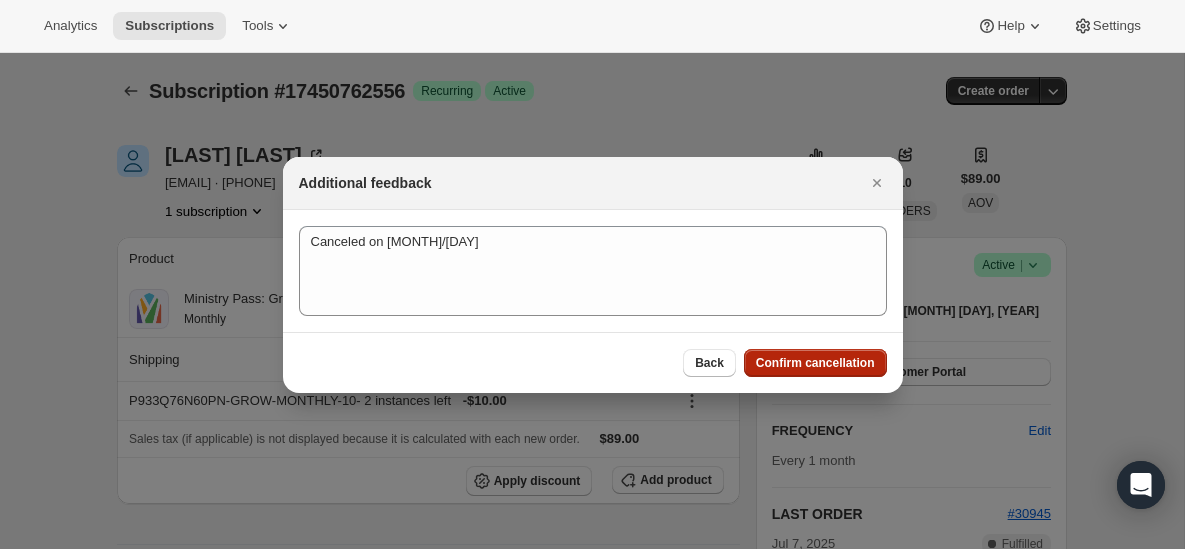 click on "Confirm cancellation" at bounding box center [815, 363] 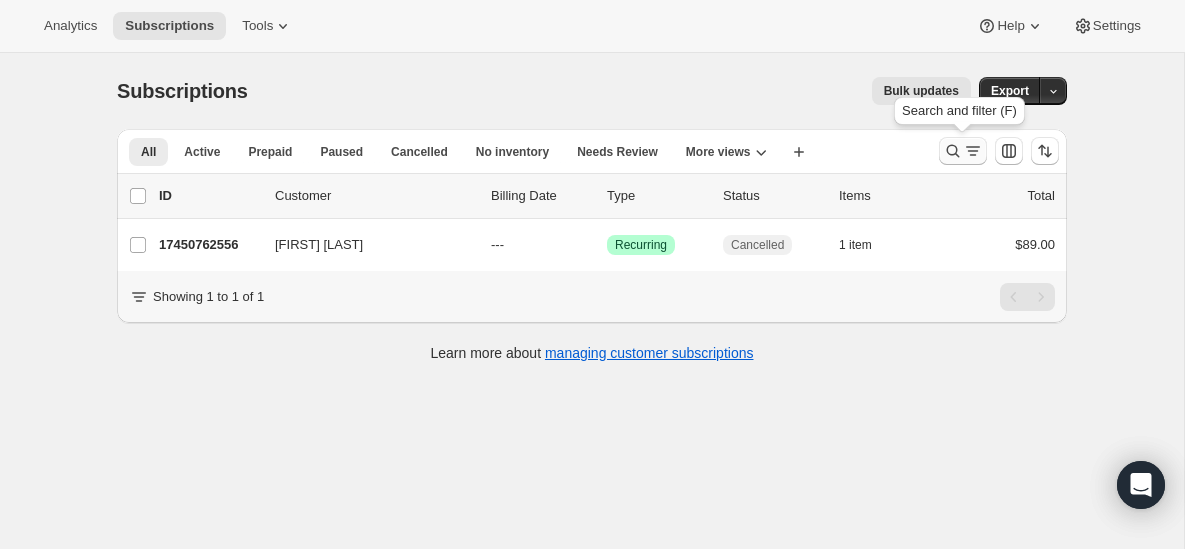 click on "Search and filter (F)" at bounding box center [959, 115] 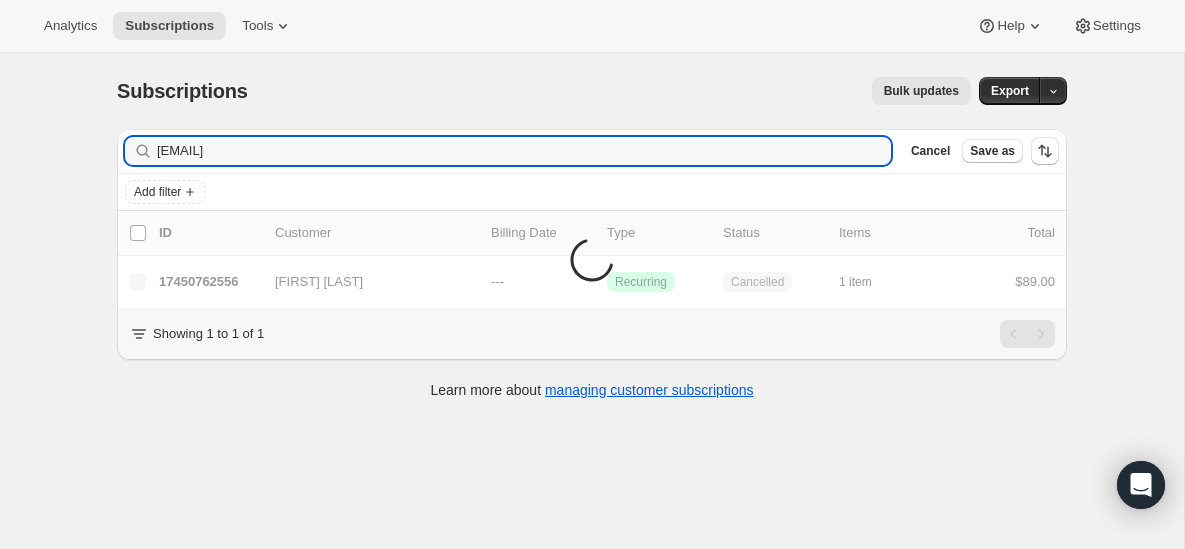 type on "harrisbrian106@gmail.com" 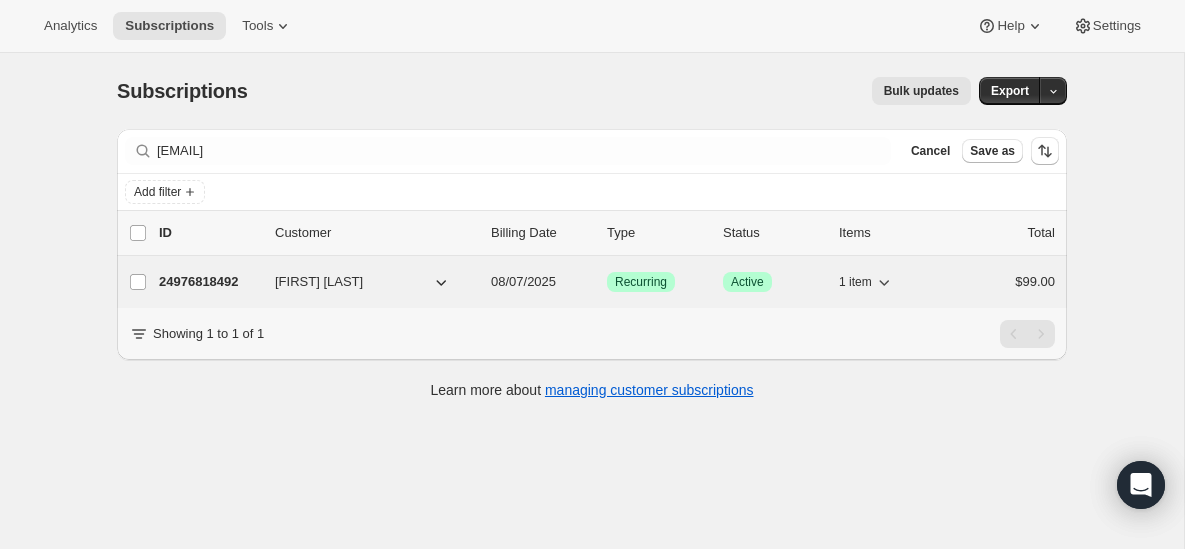 click on "24976818492" at bounding box center (209, 282) 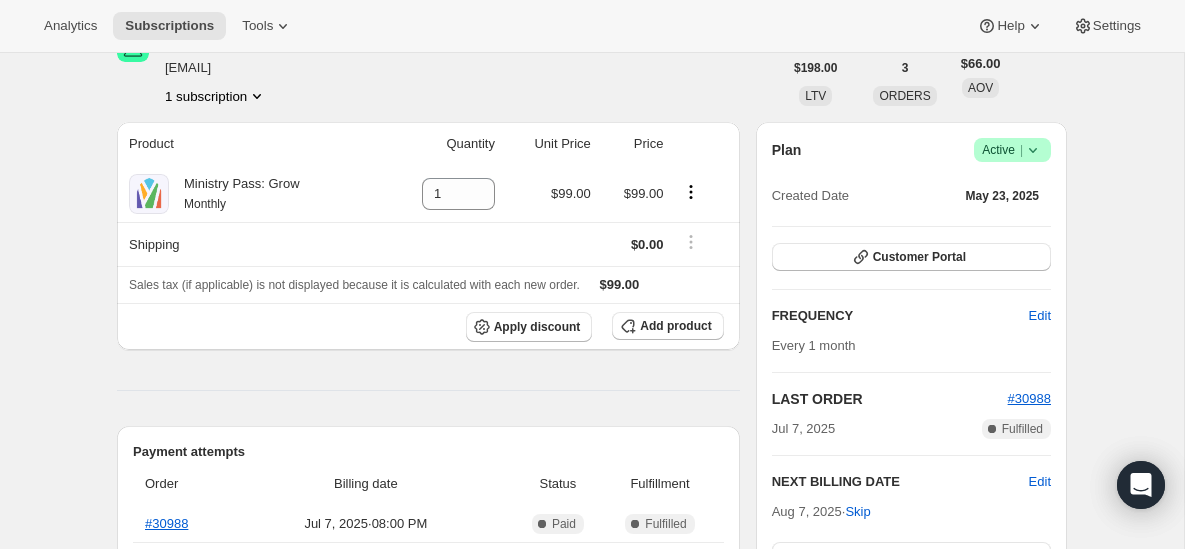 scroll, scrollTop: 0, scrollLeft: 0, axis: both 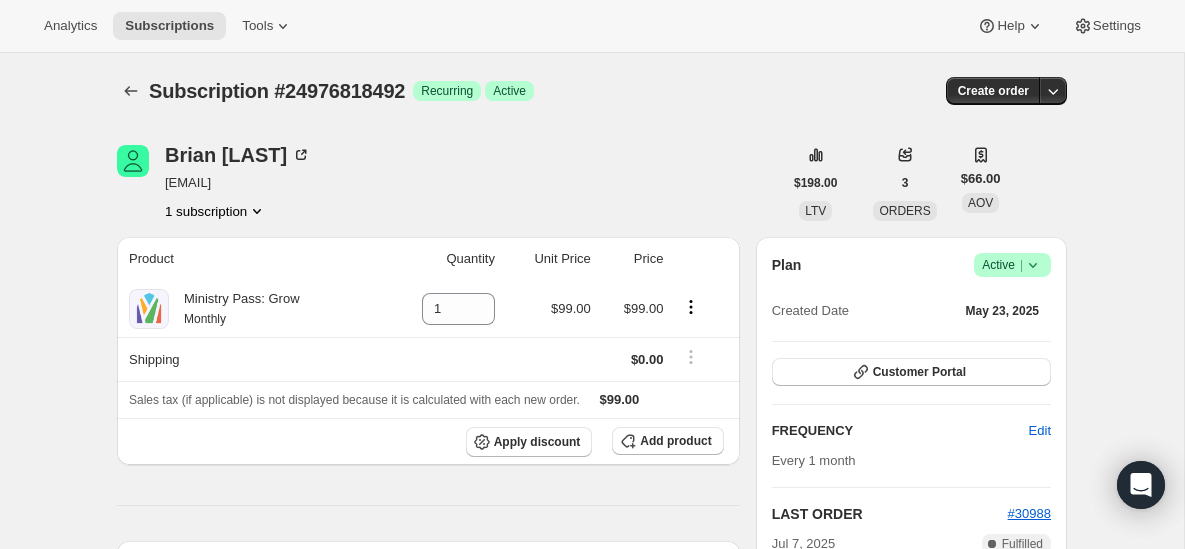 click 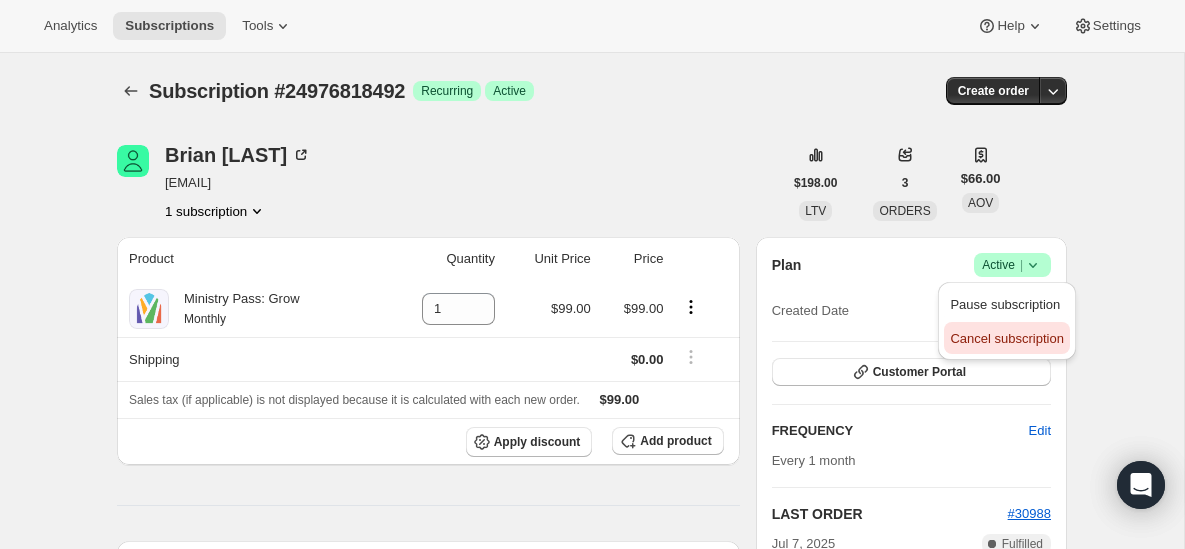 click on "Cancel subscription" at bounding box center (1006, 338) 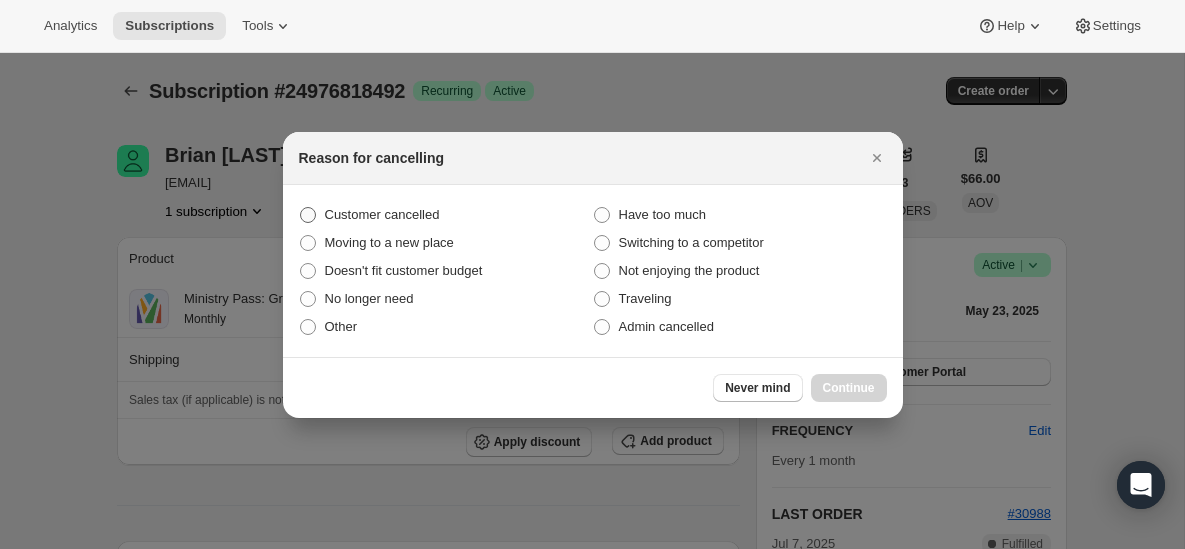 click on "Customer cancelled" at bounding box center (382, 214) 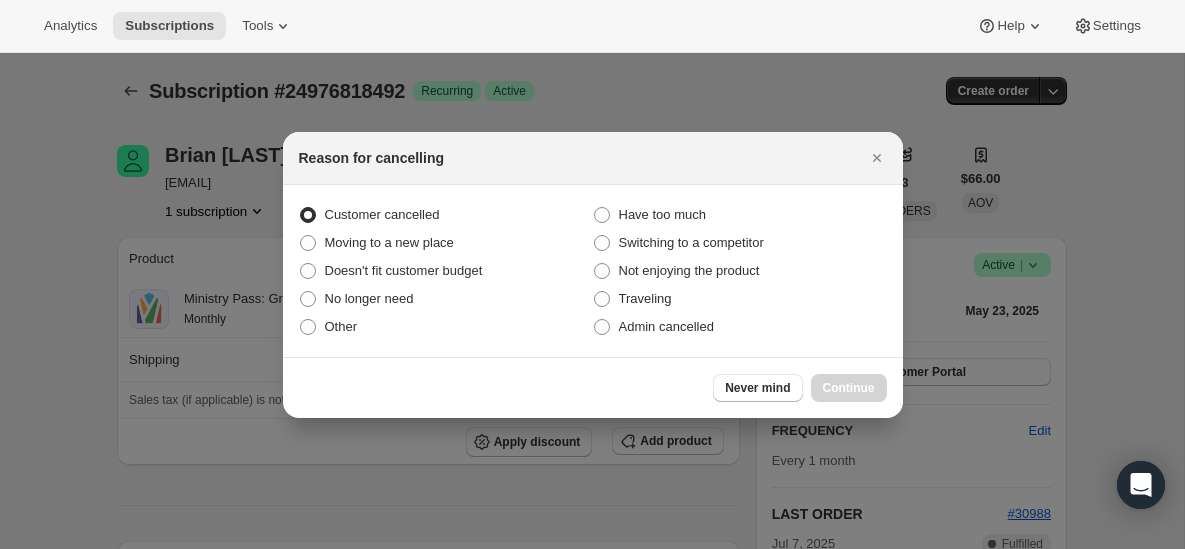 radio on "true" 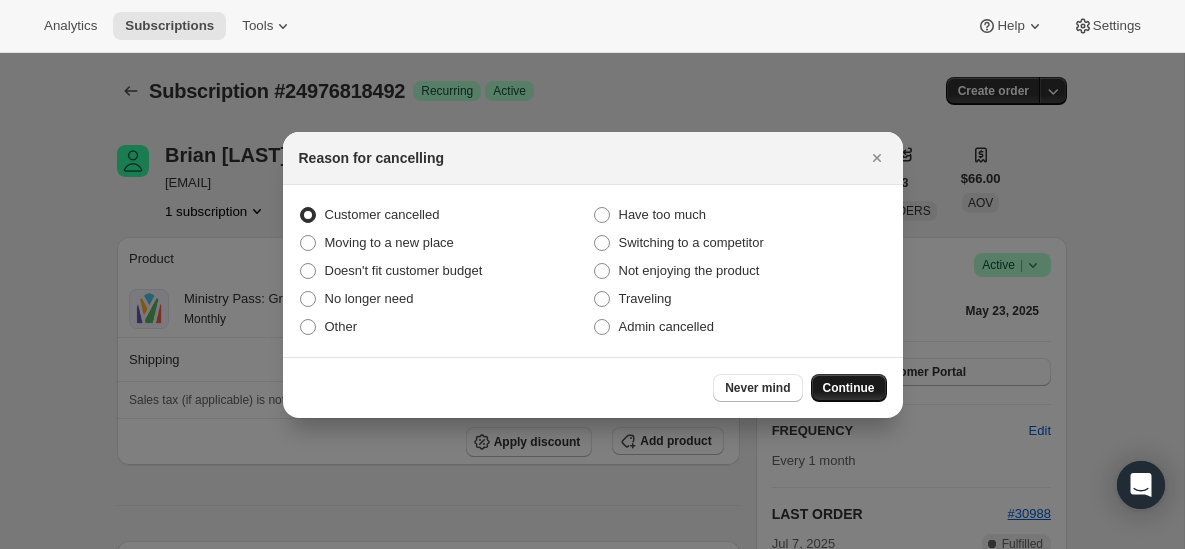 click on "Continue" at bounding box center (849, 388) 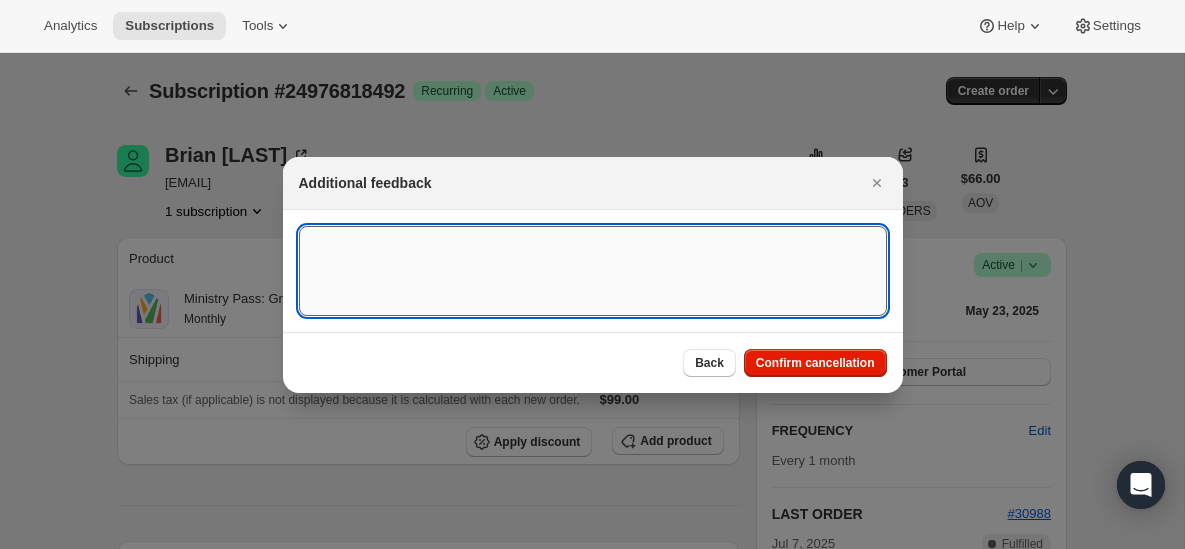 click at bounding box center [593, 271] 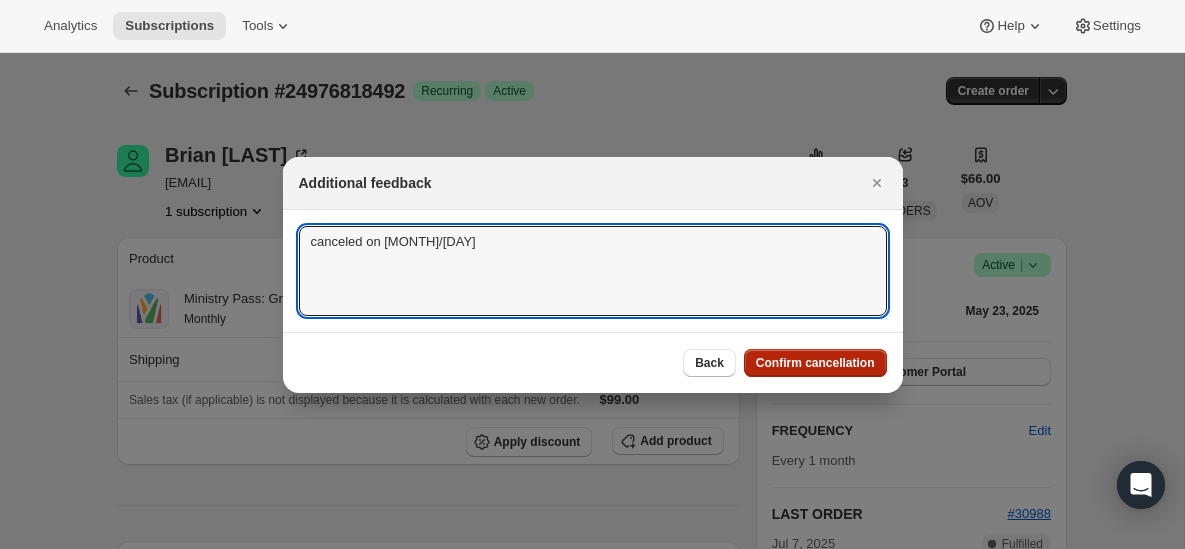 type on "canceled on 8/6" 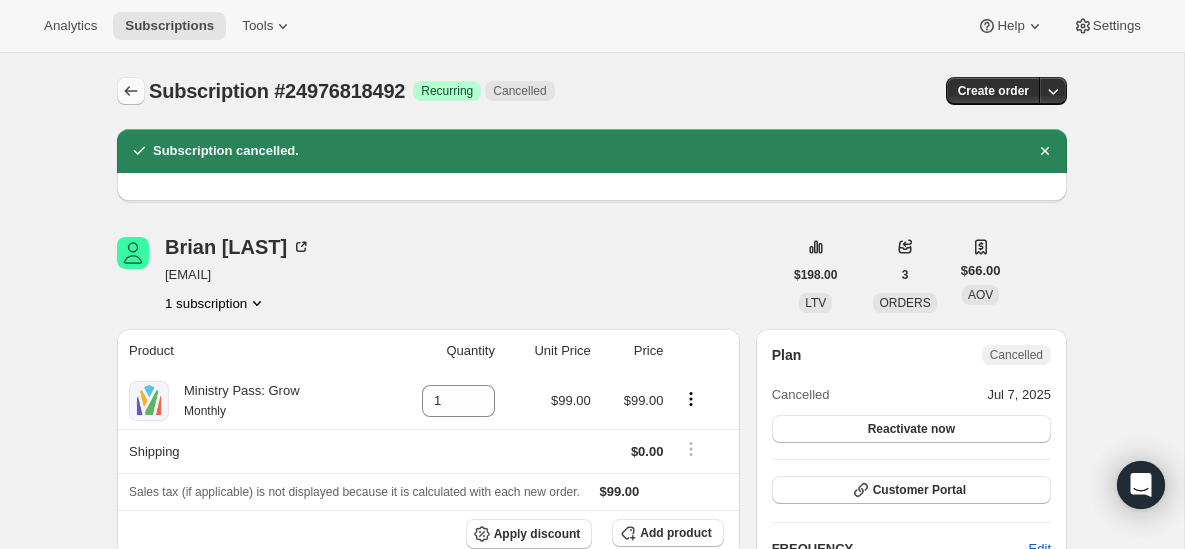 click 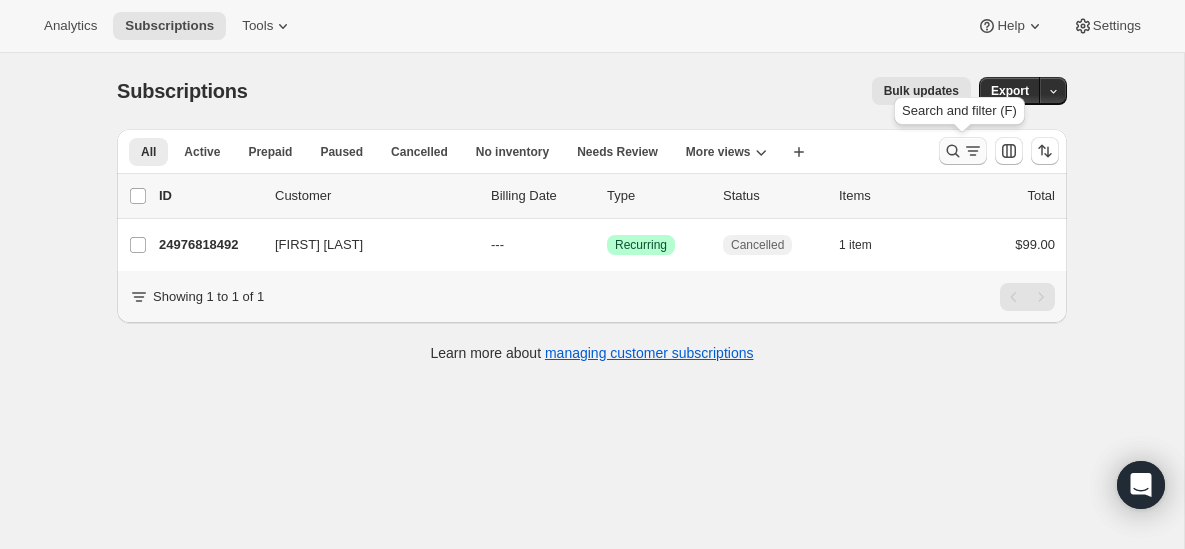click 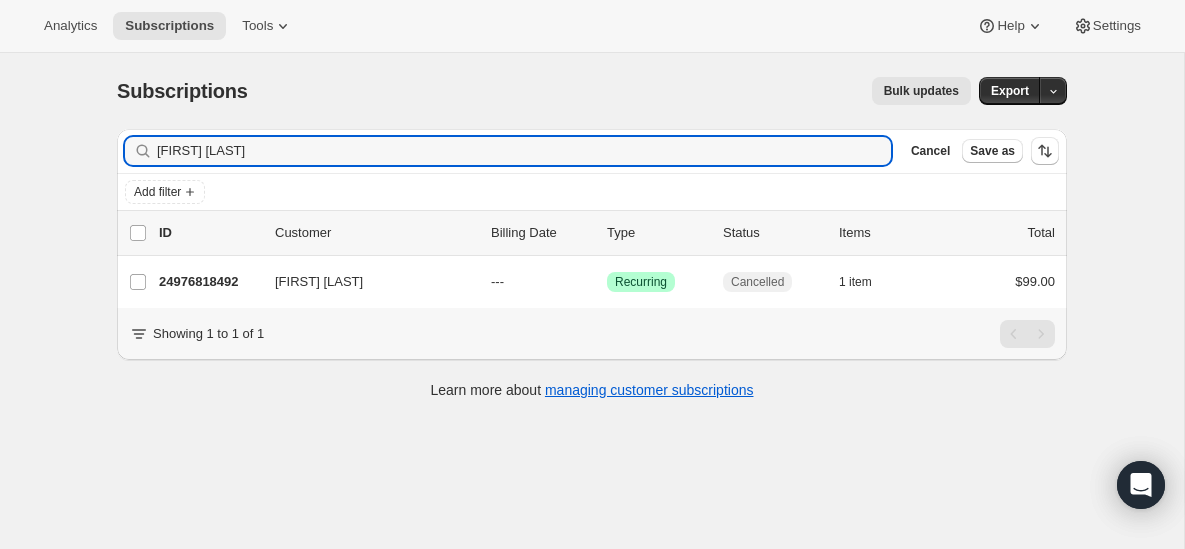 type on "Rolando Garcia" 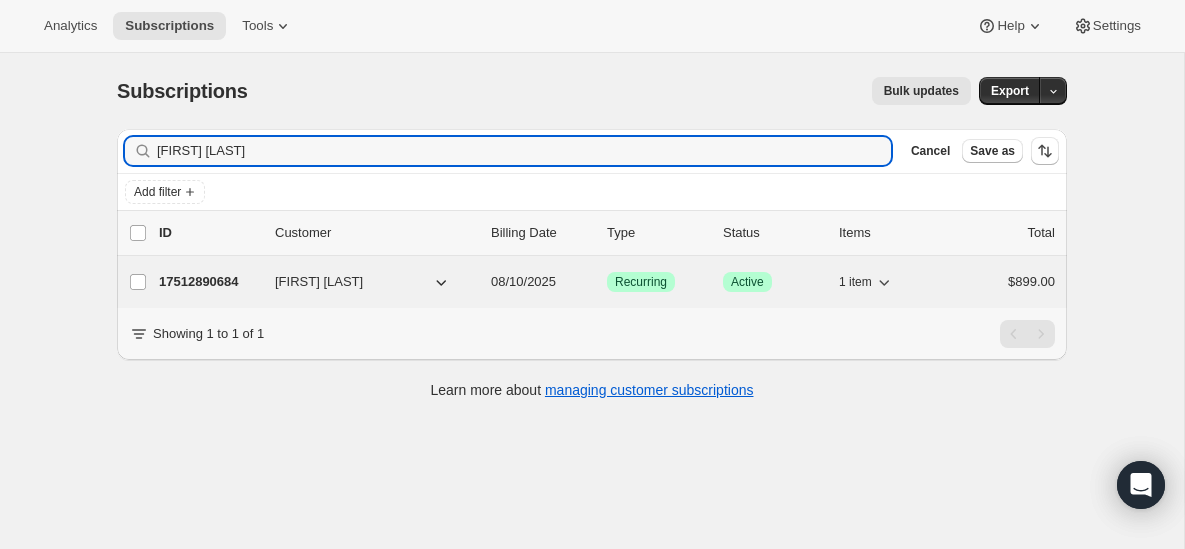 click on "17512890684" at bounding box center (209, 282) 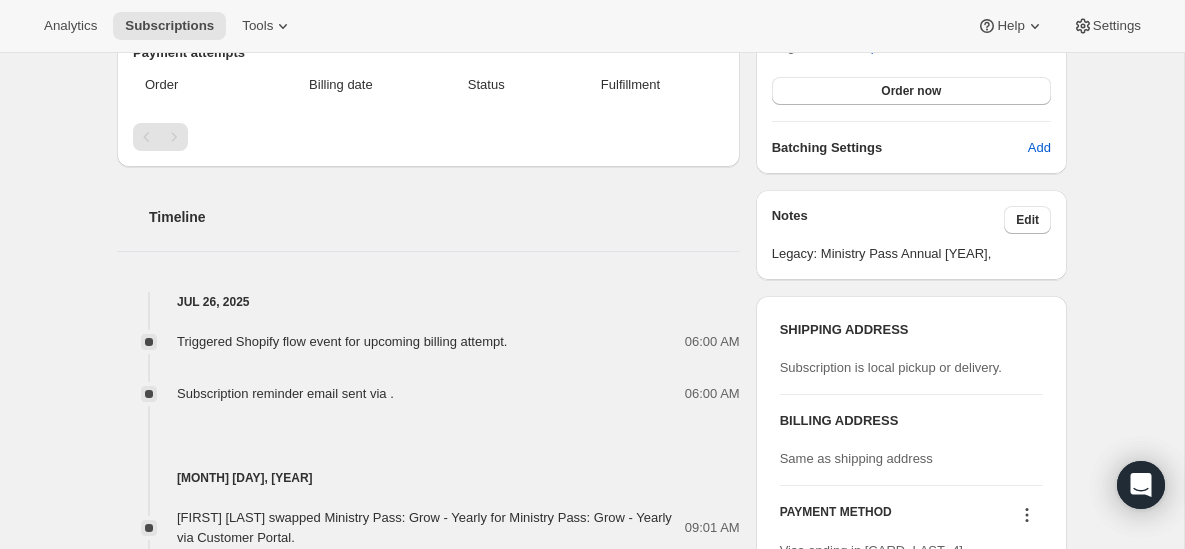 scroll, scrollTop: 515, scrollLeft: 0, axis: vertical 